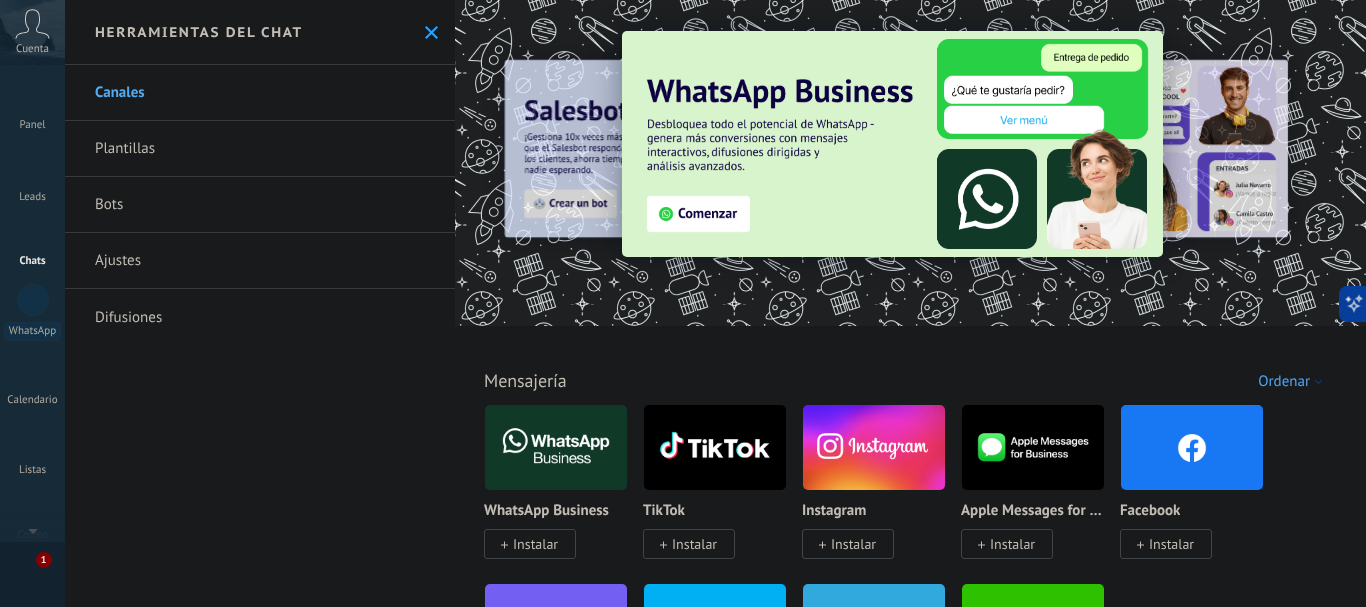 scroll, scrollTop: 0, scrollLeft: 0, axis: both 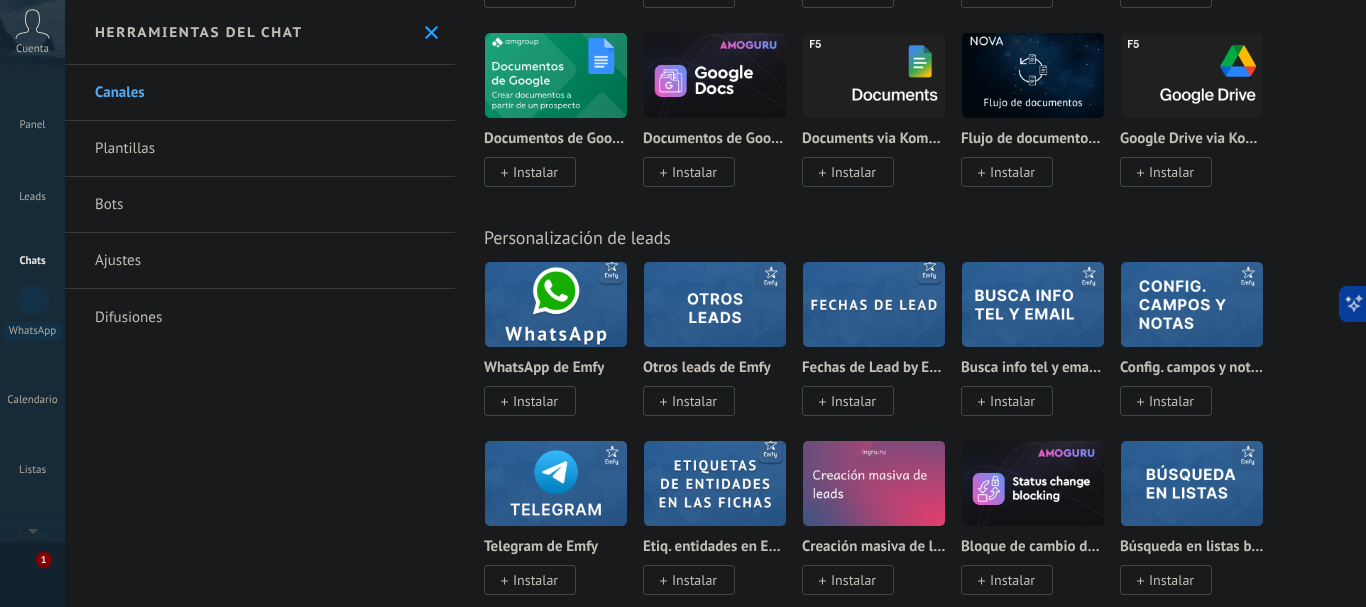 click on "Difusiones" at bounding box center [260, 317] 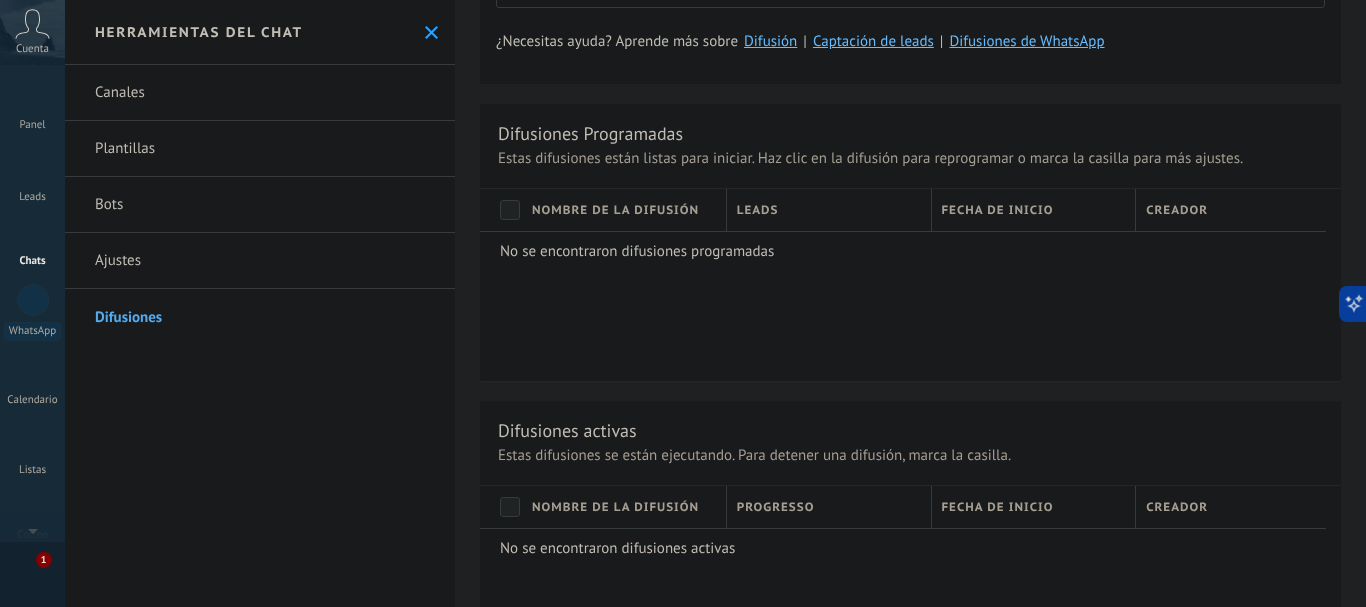 scroll, scrollTop: 500, scrollLeft: 0, axis: vertical 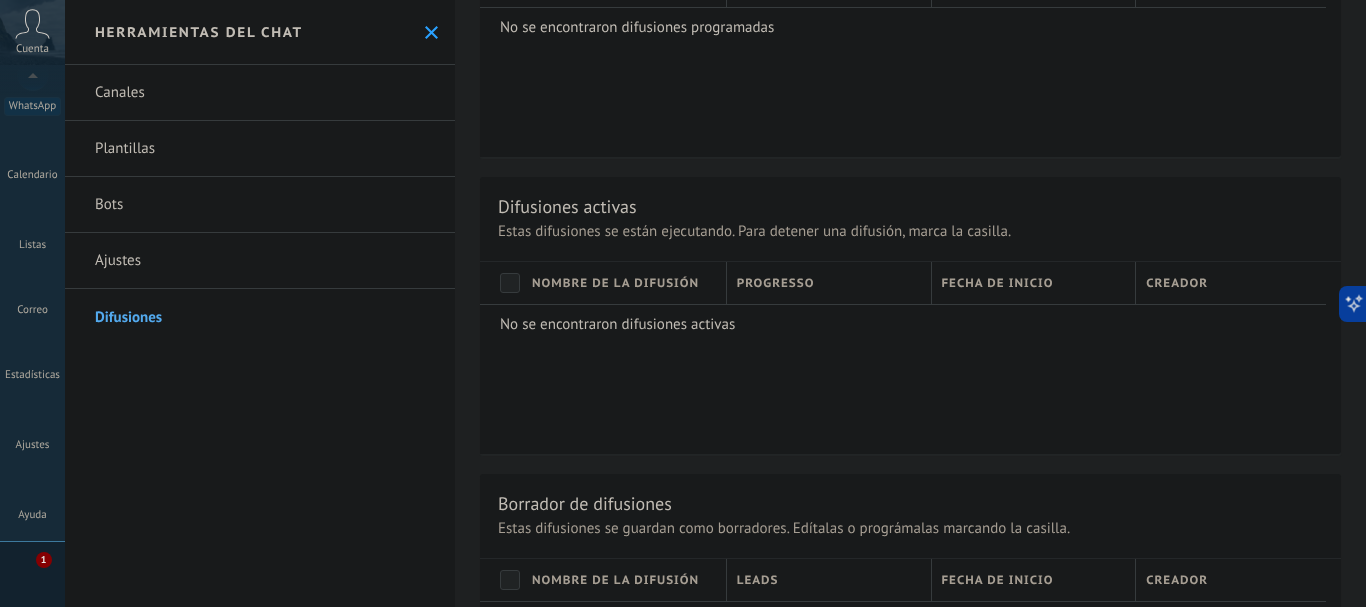 click on "1" at bounding box center (33, 575) 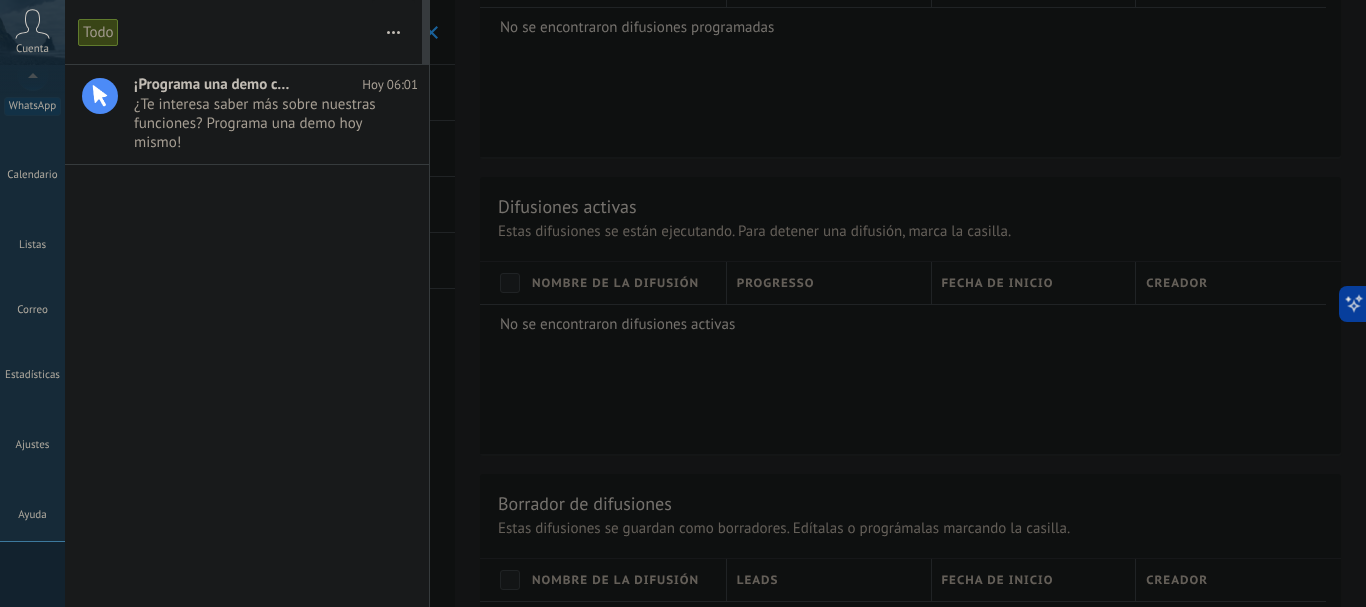 click on "Panel
Leads
Chats
WhatsApp
Clientes" at bounding box center (32, 200) 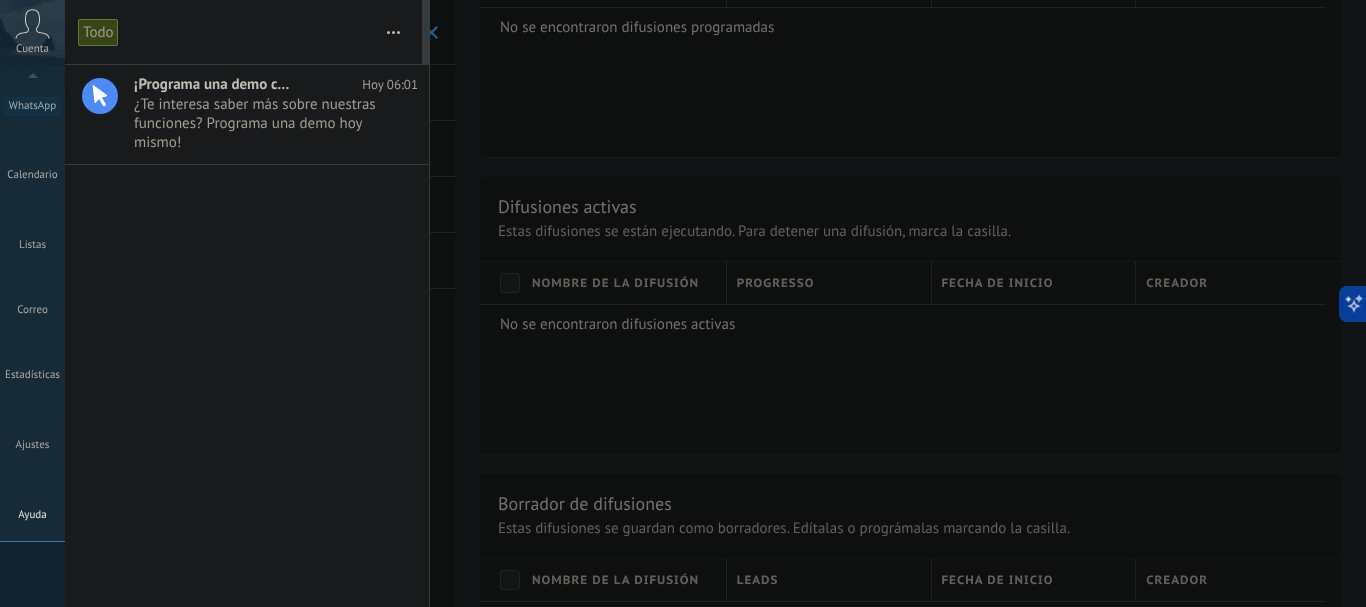 click at bounding box center [33, 485] 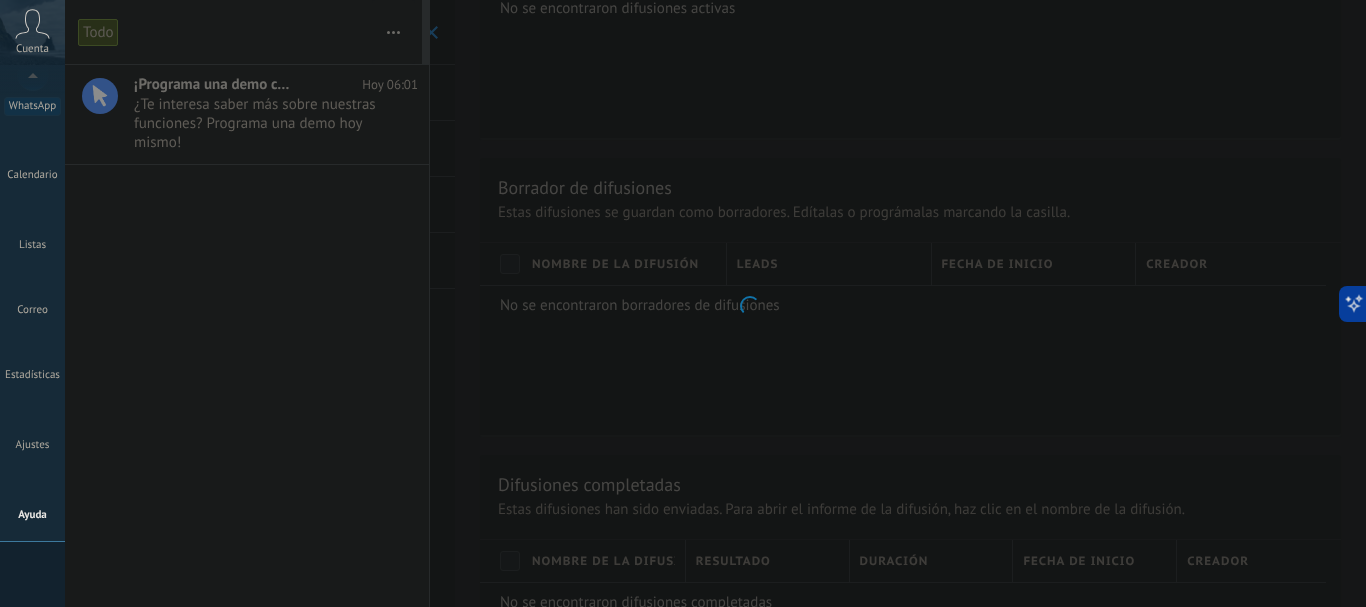 scroll, scrollTop: 184, scrollLeft: 0, axis: vertical 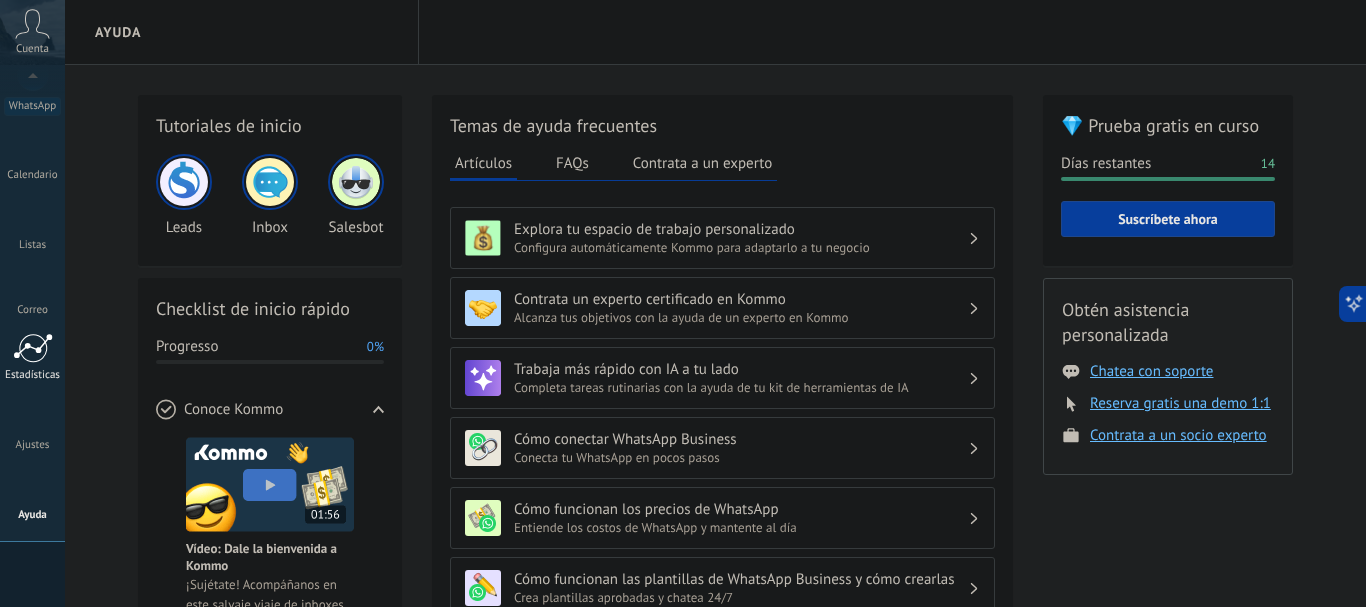 click at bounding box center [33, 348] 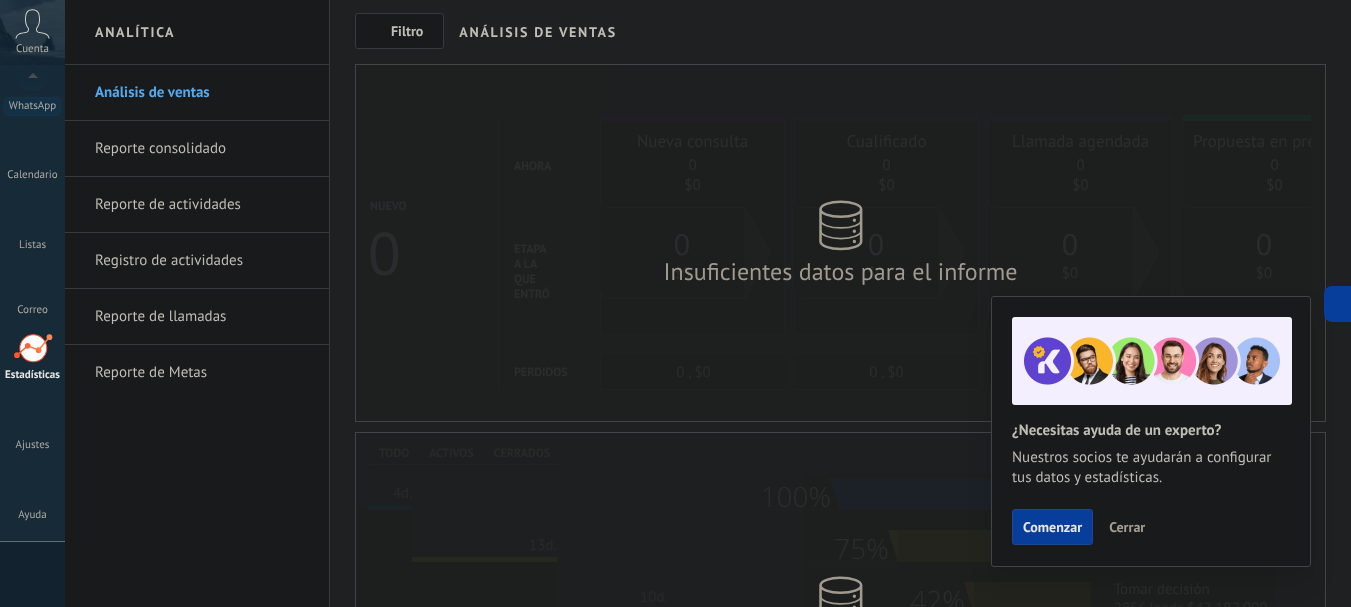 click on "Cuenta" at bounding box center (32, 32) 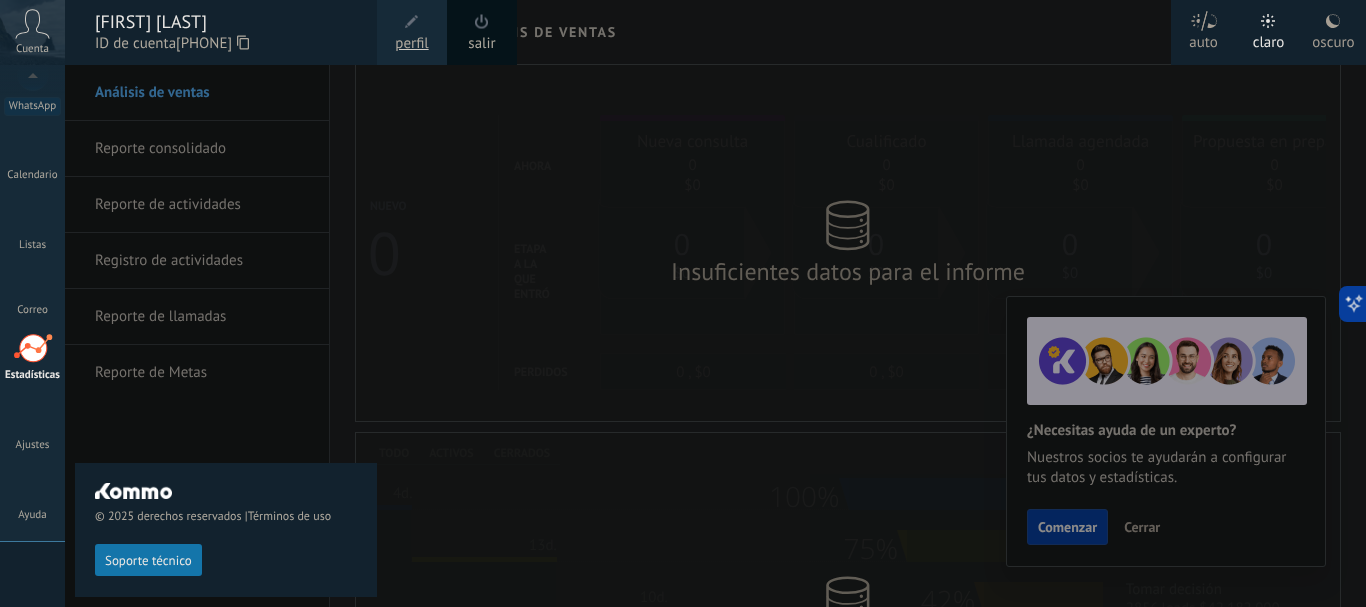 click at bounding box center [748, 303] 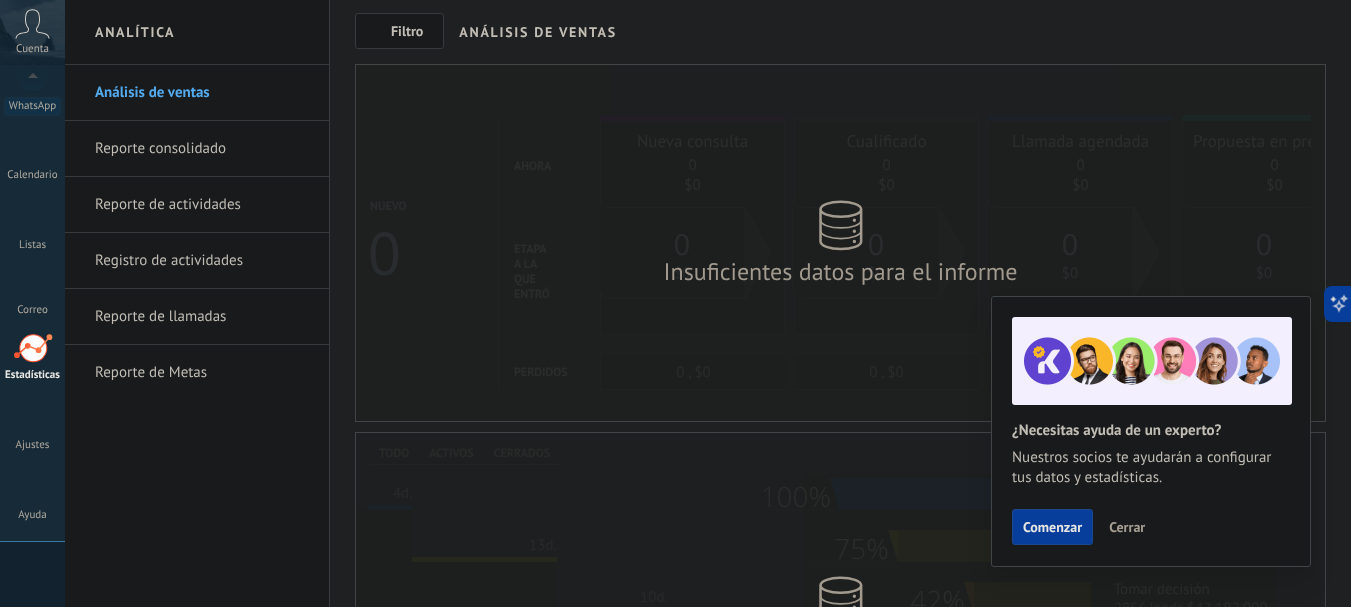 click on "Insuficientes datos para el informe" at bounding box center [840, 243] 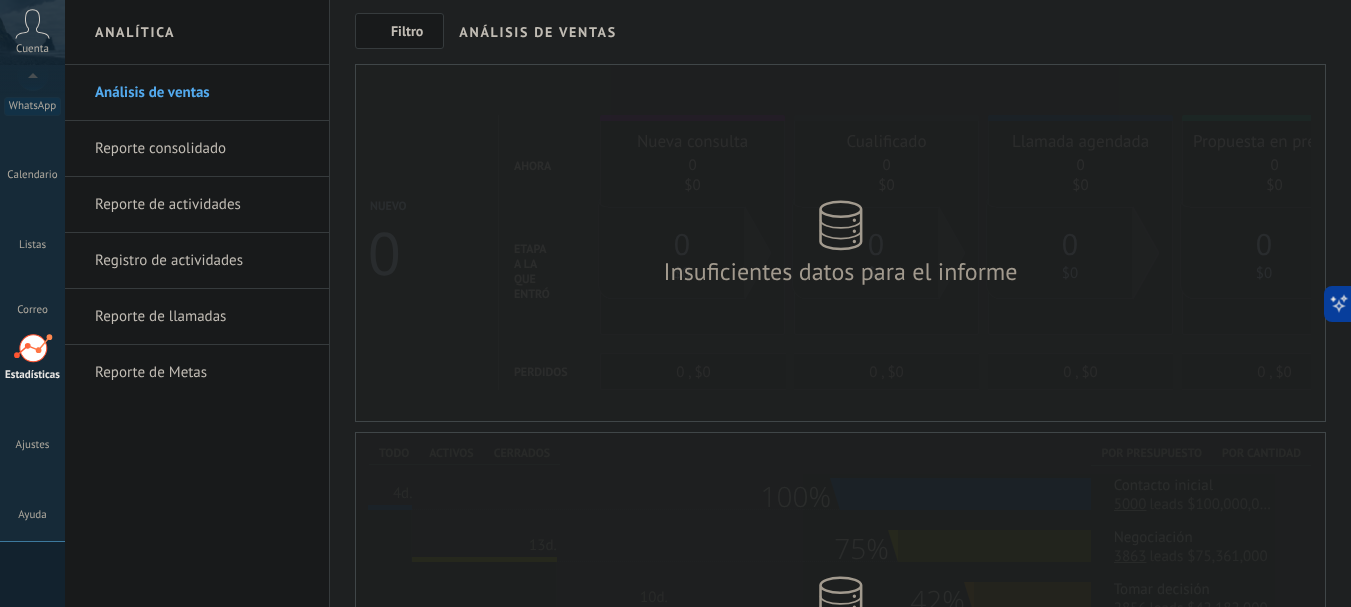 click on "Análisis de ventas" at bounding box center (537, 32) 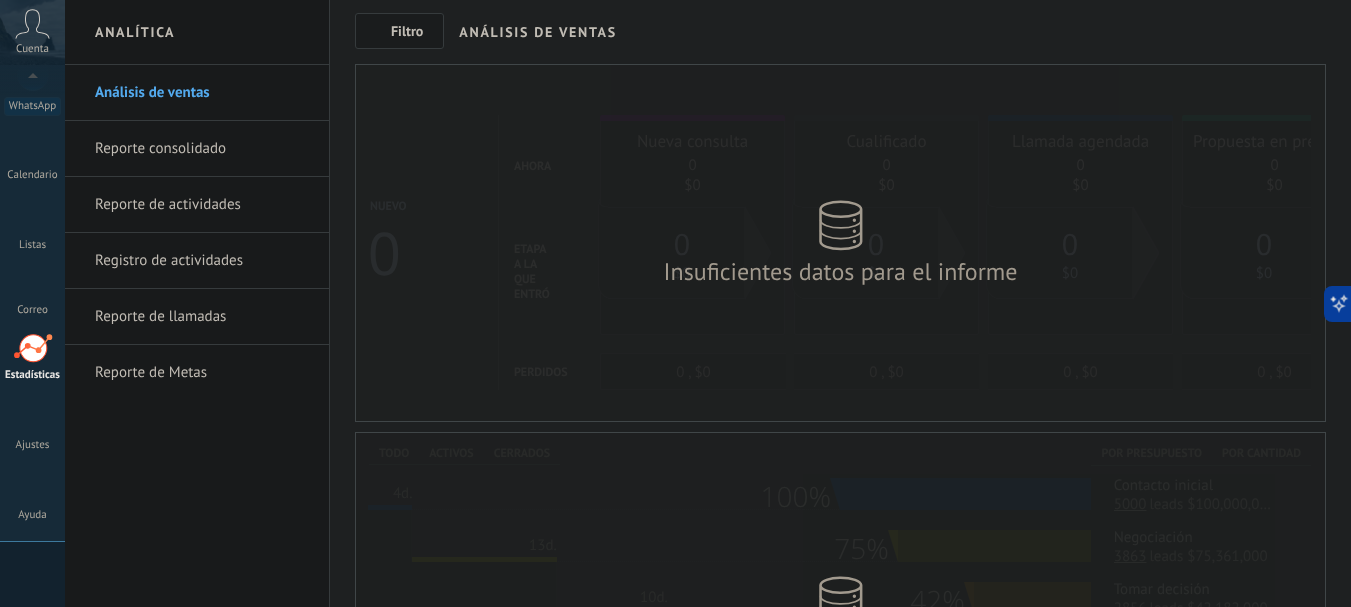 click on "Filtro" at bounding box center (407, 31) 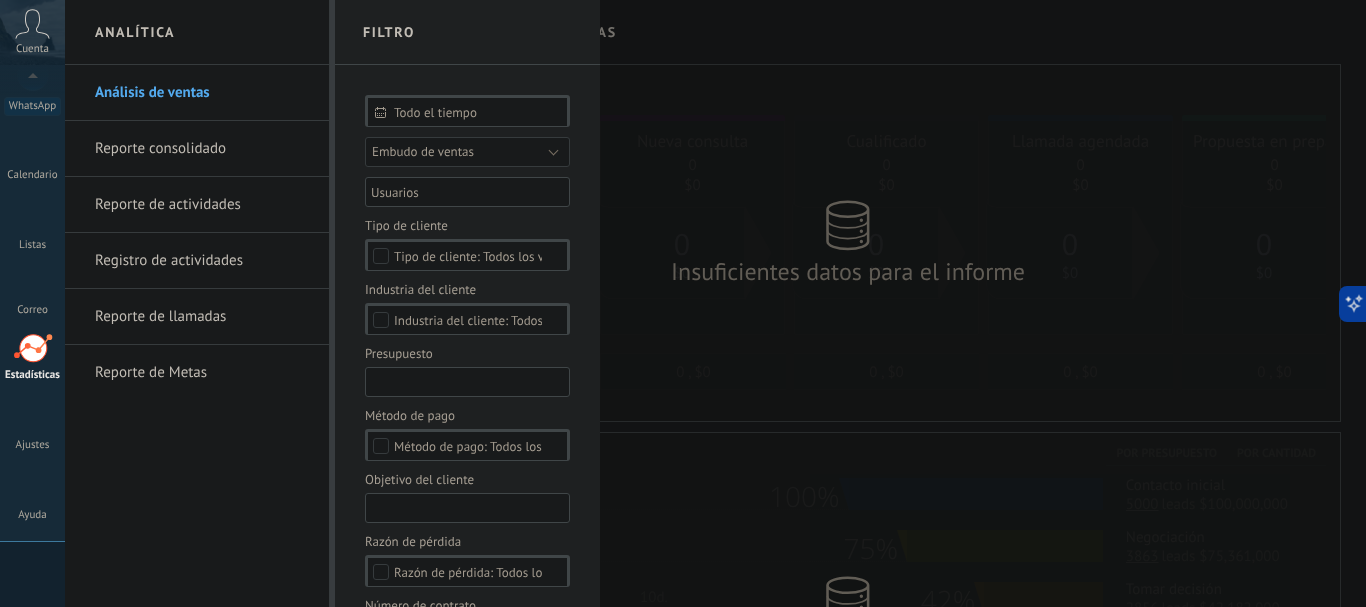 click on "Todo el tiempo" at bounding box center (467, 111) 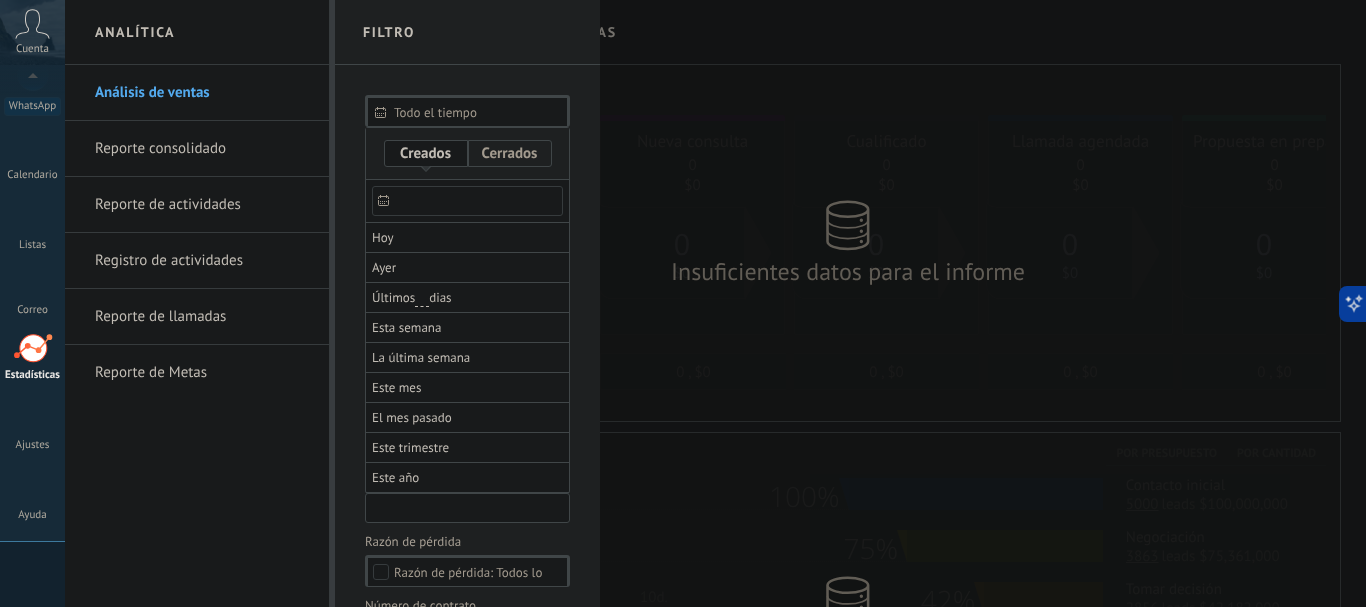 click at bounding box center [426, 153] 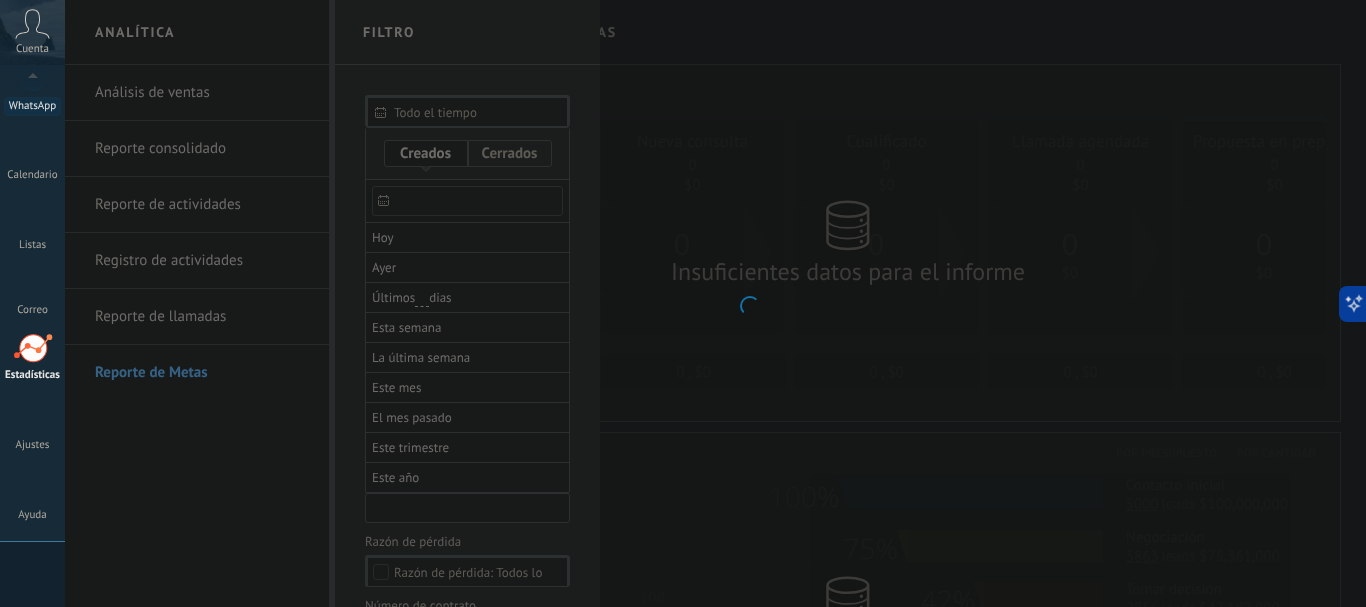 click on "WhatsApp" at bounding box center (32, 106) 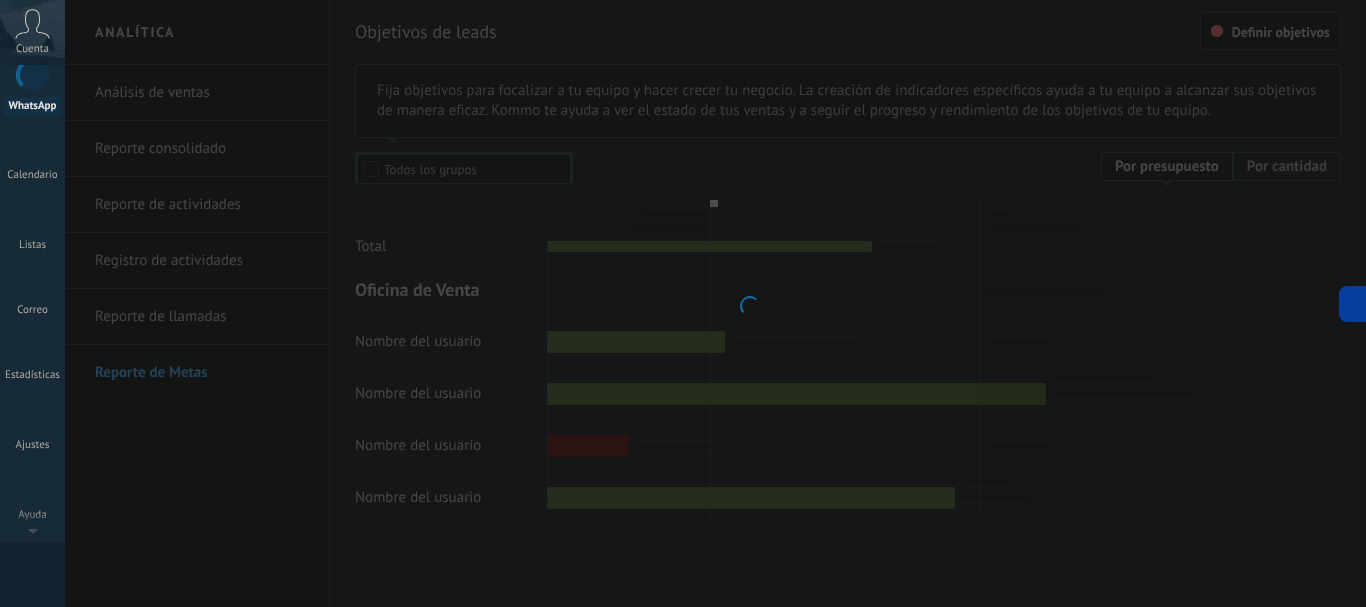 scroll, scrollTop: 0, scrollLeft: 0, axis: both 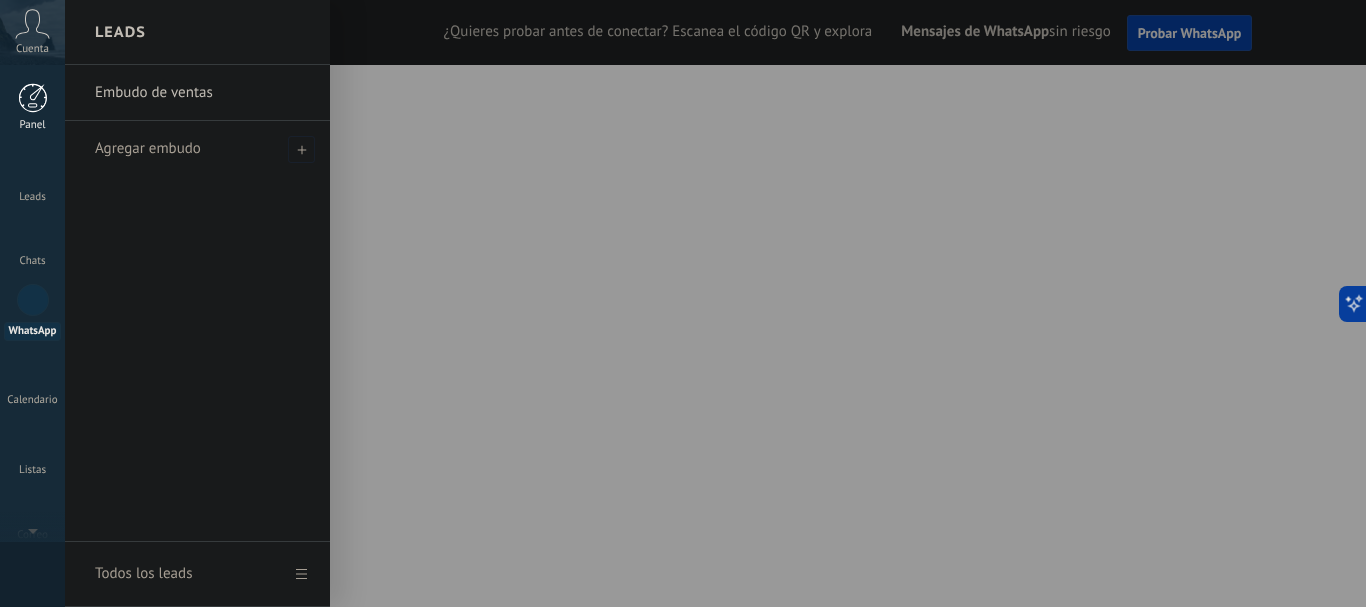 click at bounding box center (33, 98) 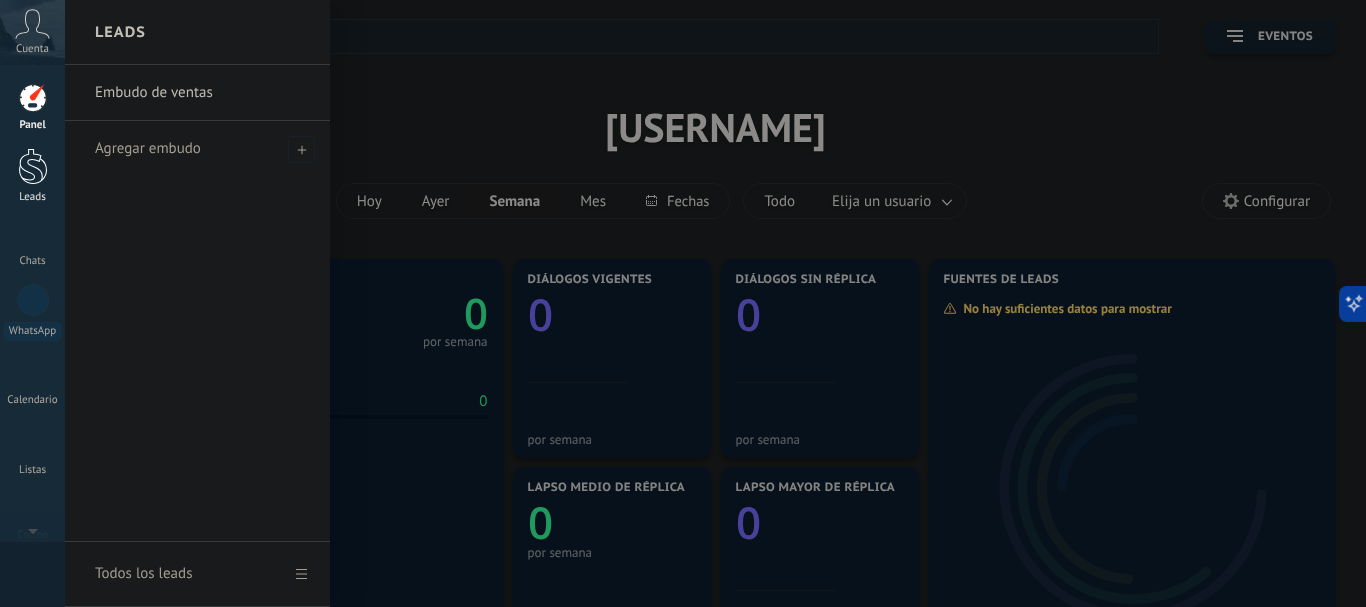 click at bounding box center (33, 166) 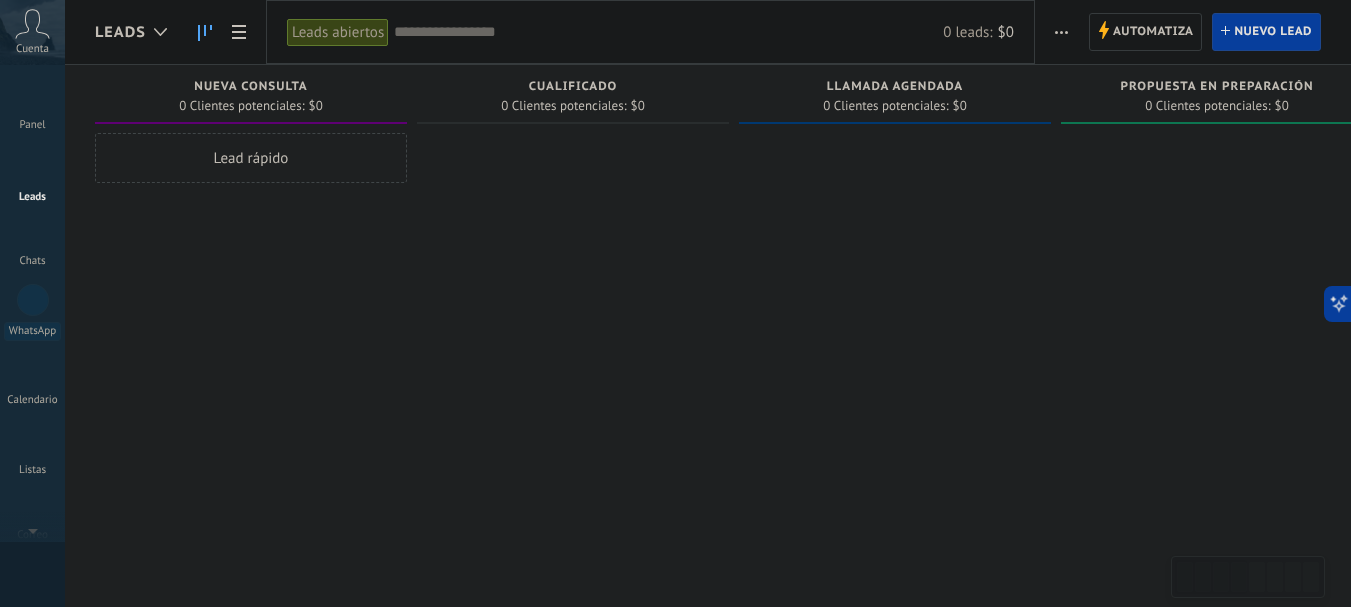click on "Propuesta en preparación 0  Clientes potenciales:  $0" at bounding box center (1217, 94) 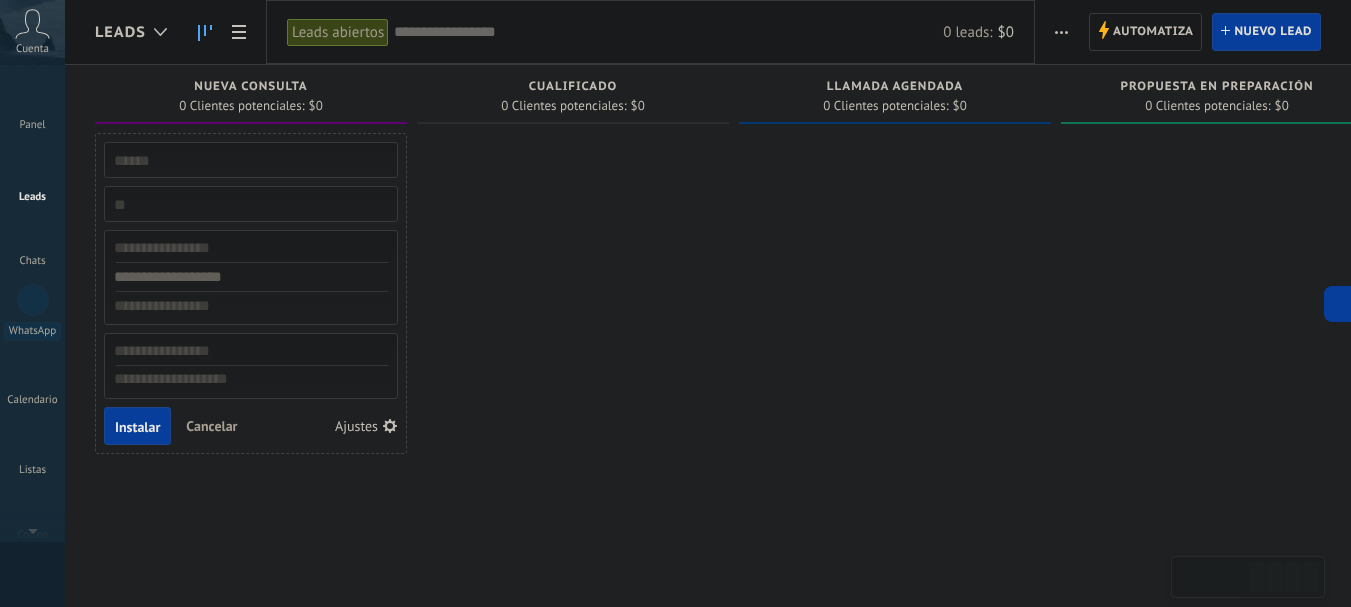 click at bounding box center (249, 277) 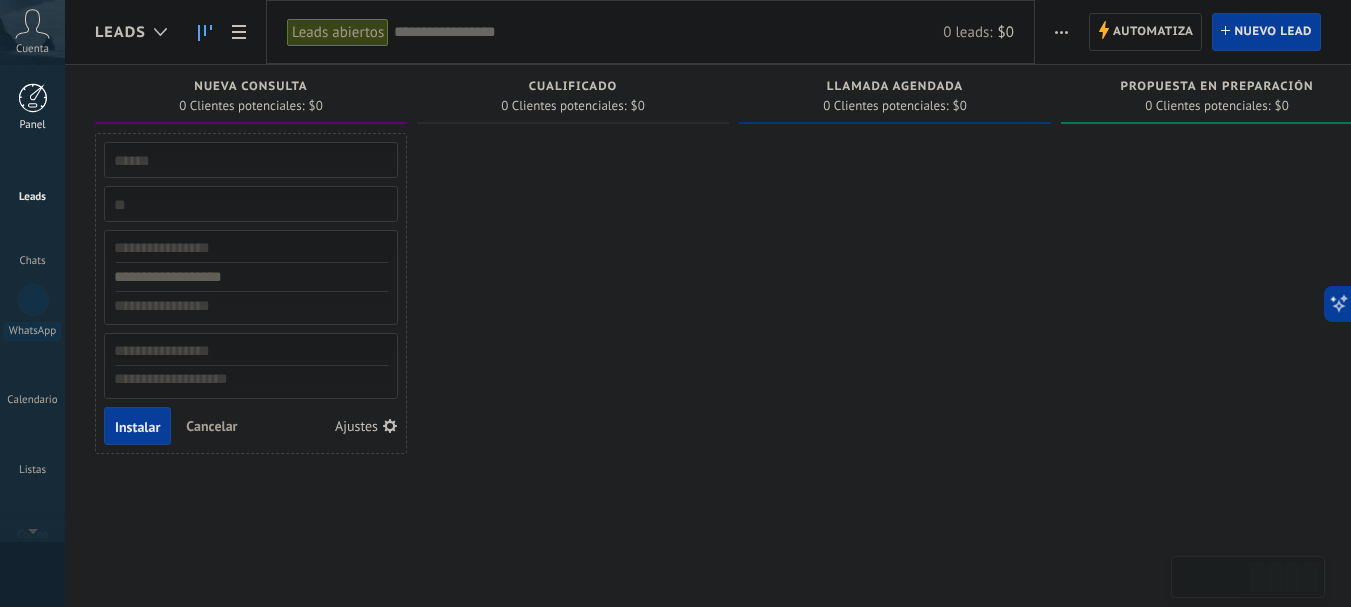 click at bounding box center (33, 98) 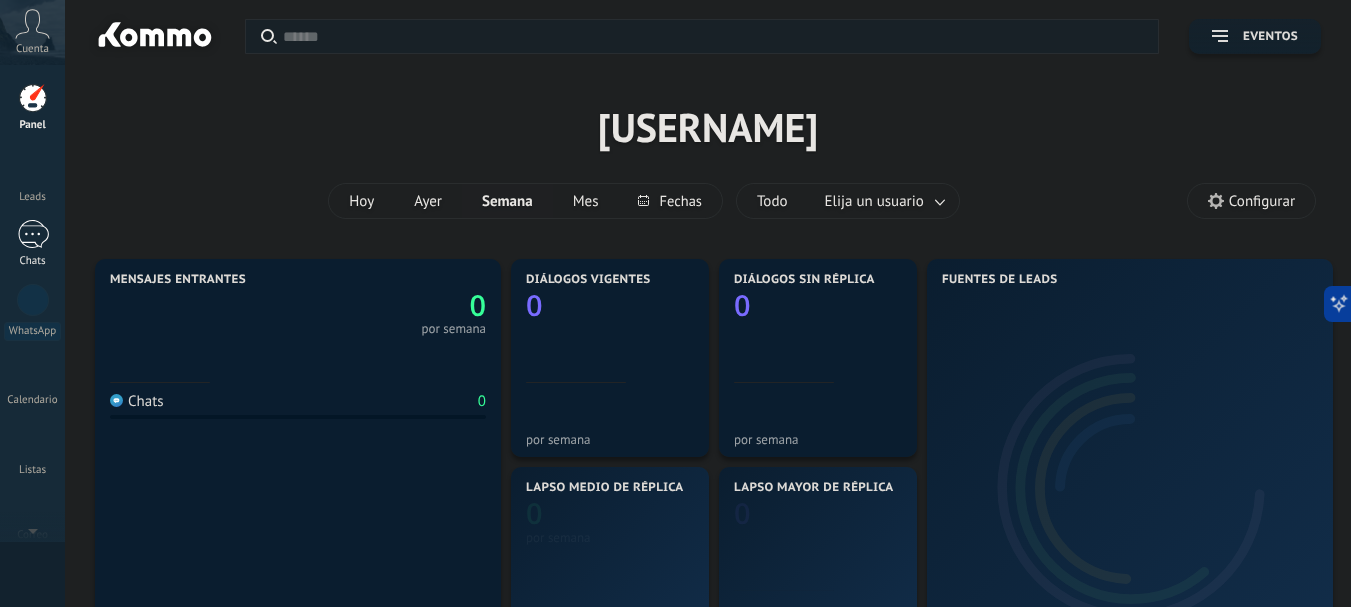 click at bounding box center [33, 234] 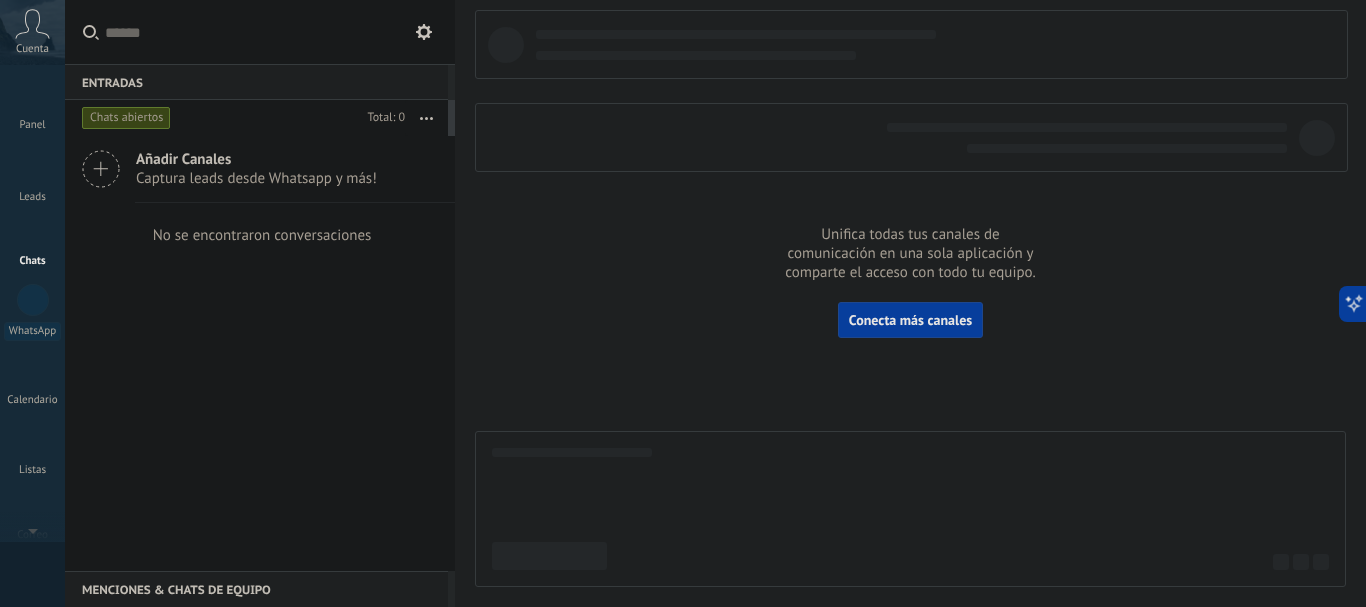 click on "Cuenta" at bounding box center (32, 49) 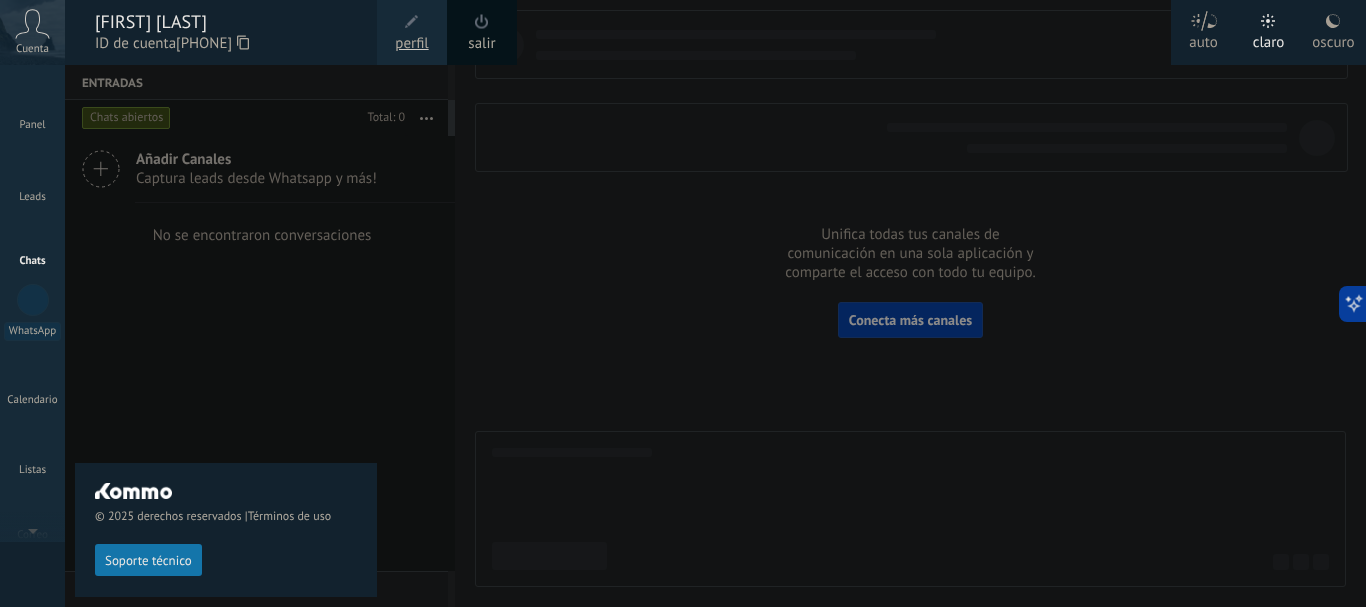 click at bounding box center (748, 303) 